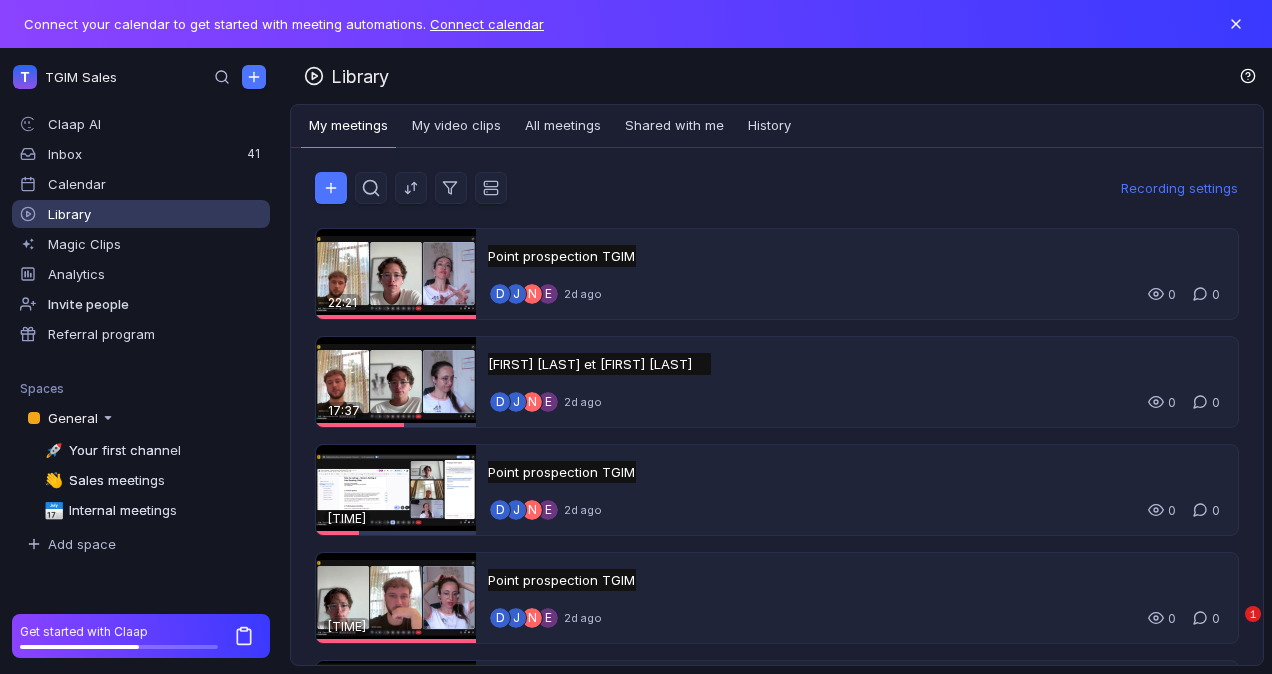 scroll, scrollTop: 0, scrollLeft: 0, axis: both 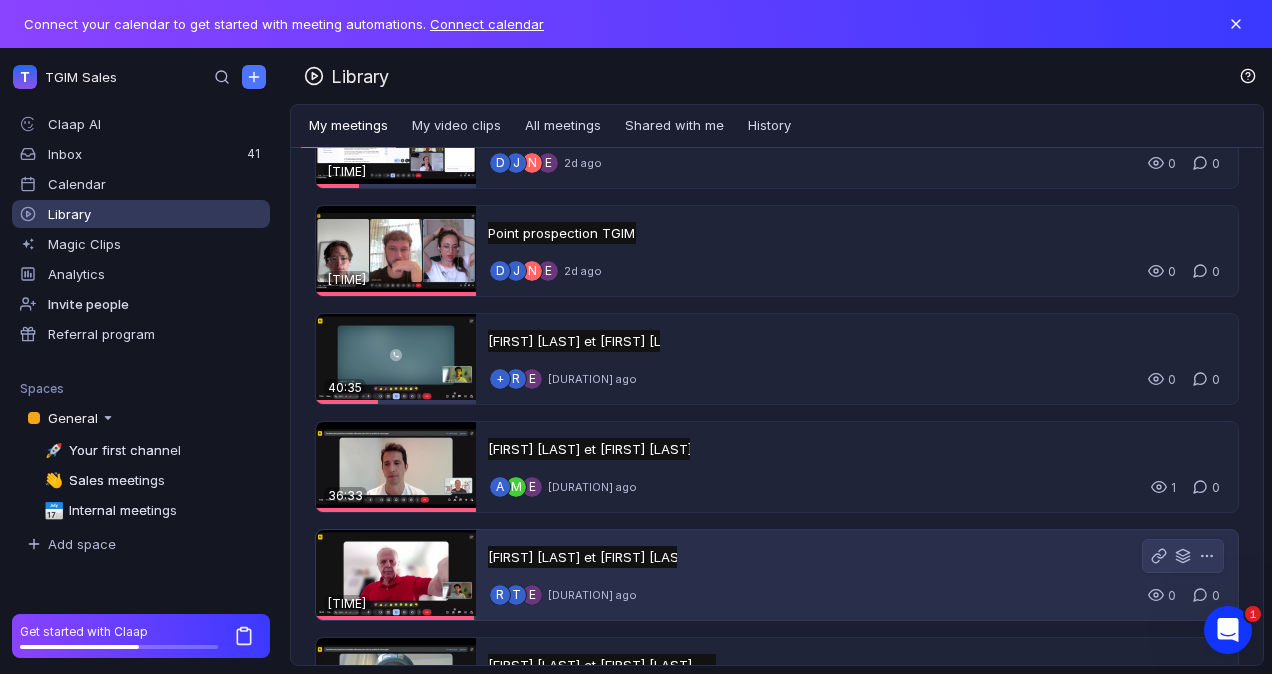 click on "Thierry Roumet et Rémi Berrio Thierry Roumet et Rémi Berrio Untitled" at bounding box center (582, 557) 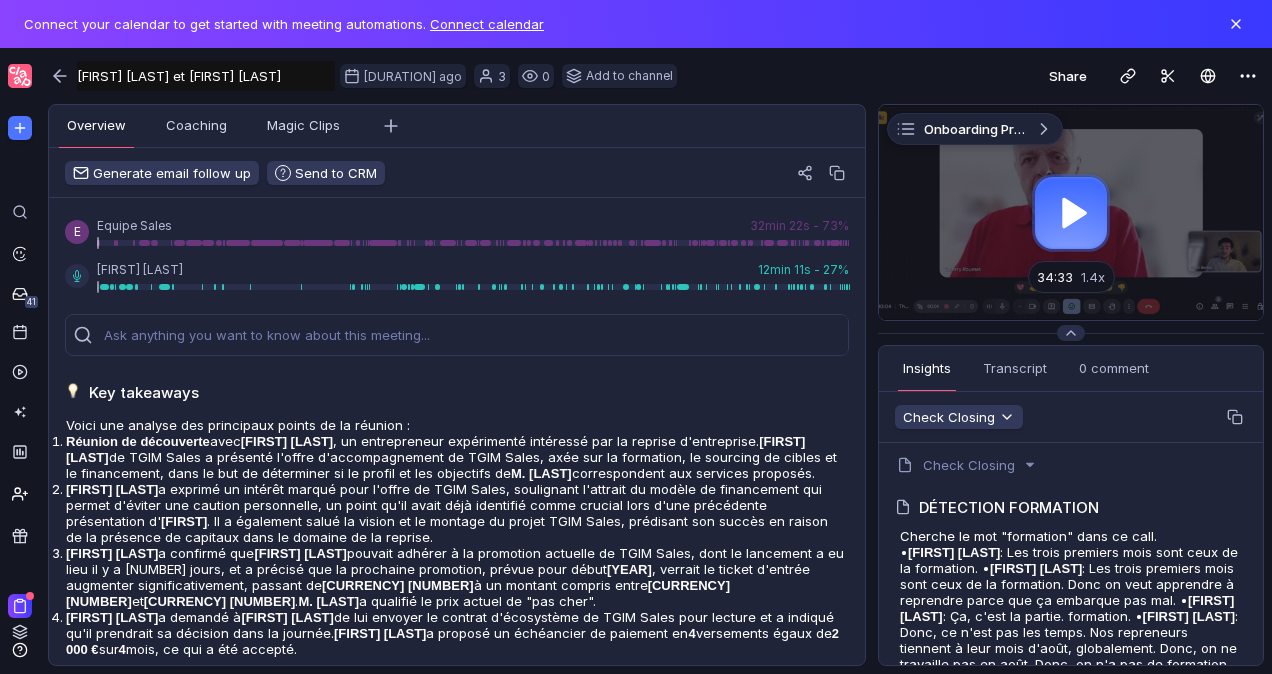 click at bounding box center [1071, 212] 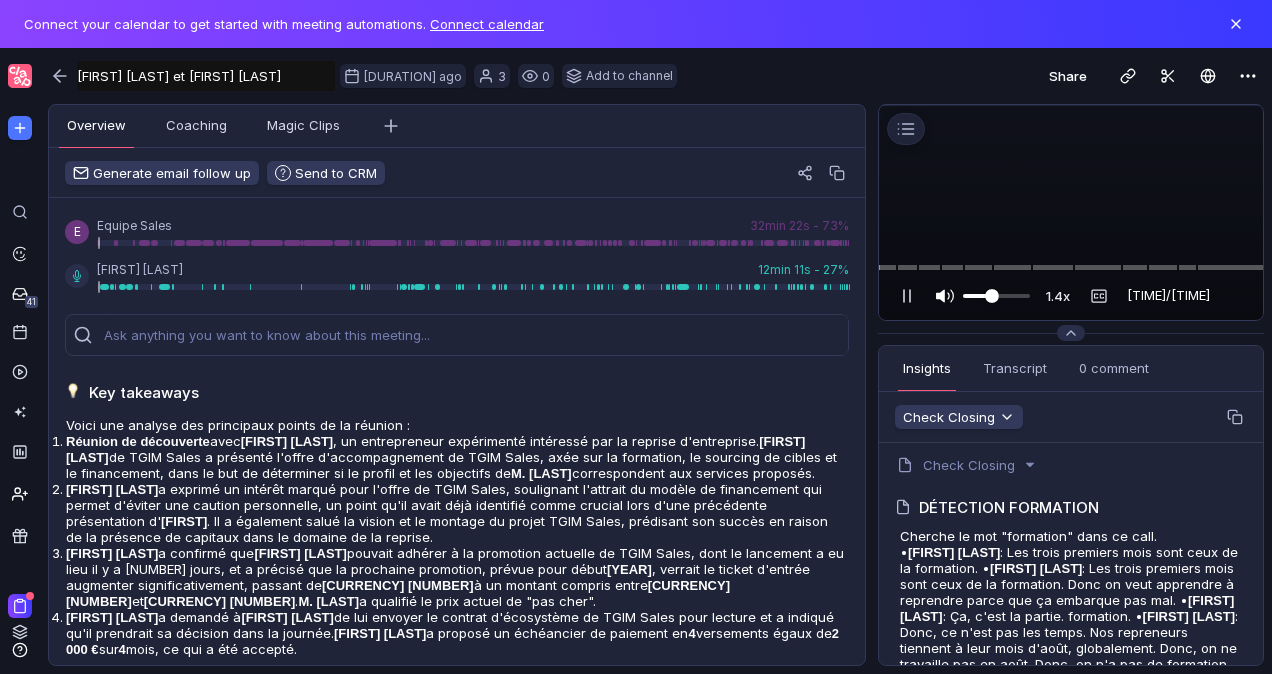 click on "1.4x 1.4x 00:05  /  48:22" at bounding box center [1071, 296] 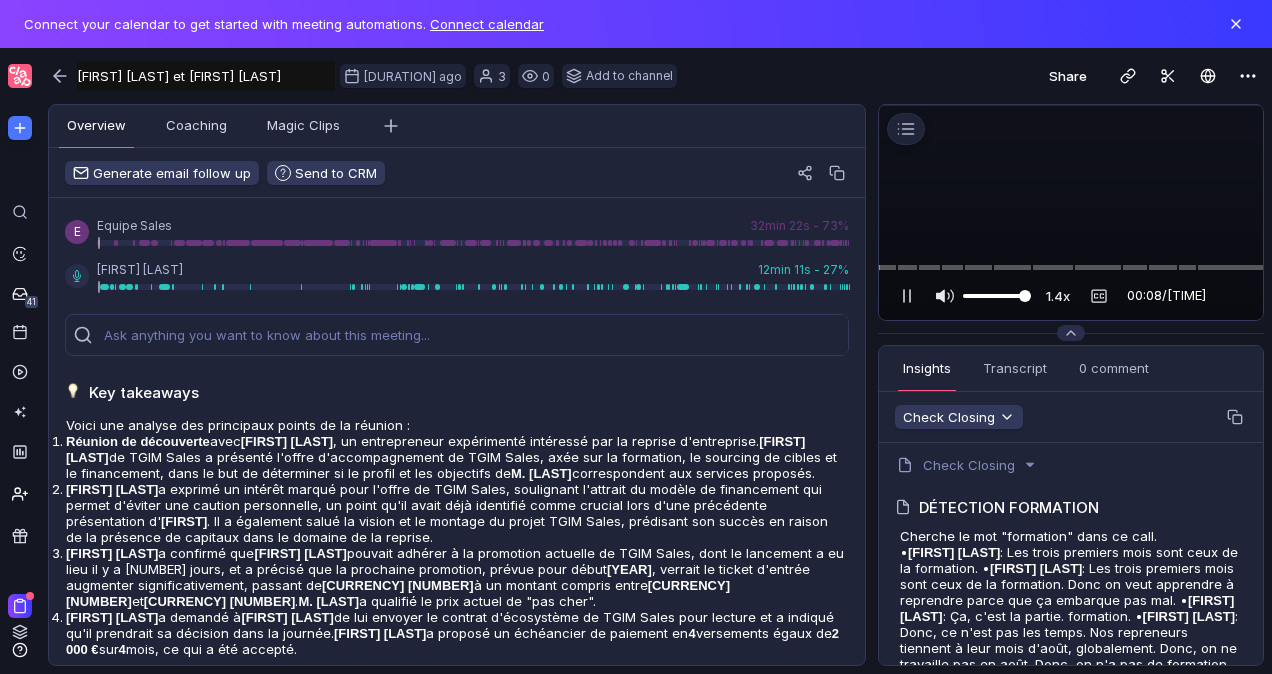 click at bounding box center [1274, 296] 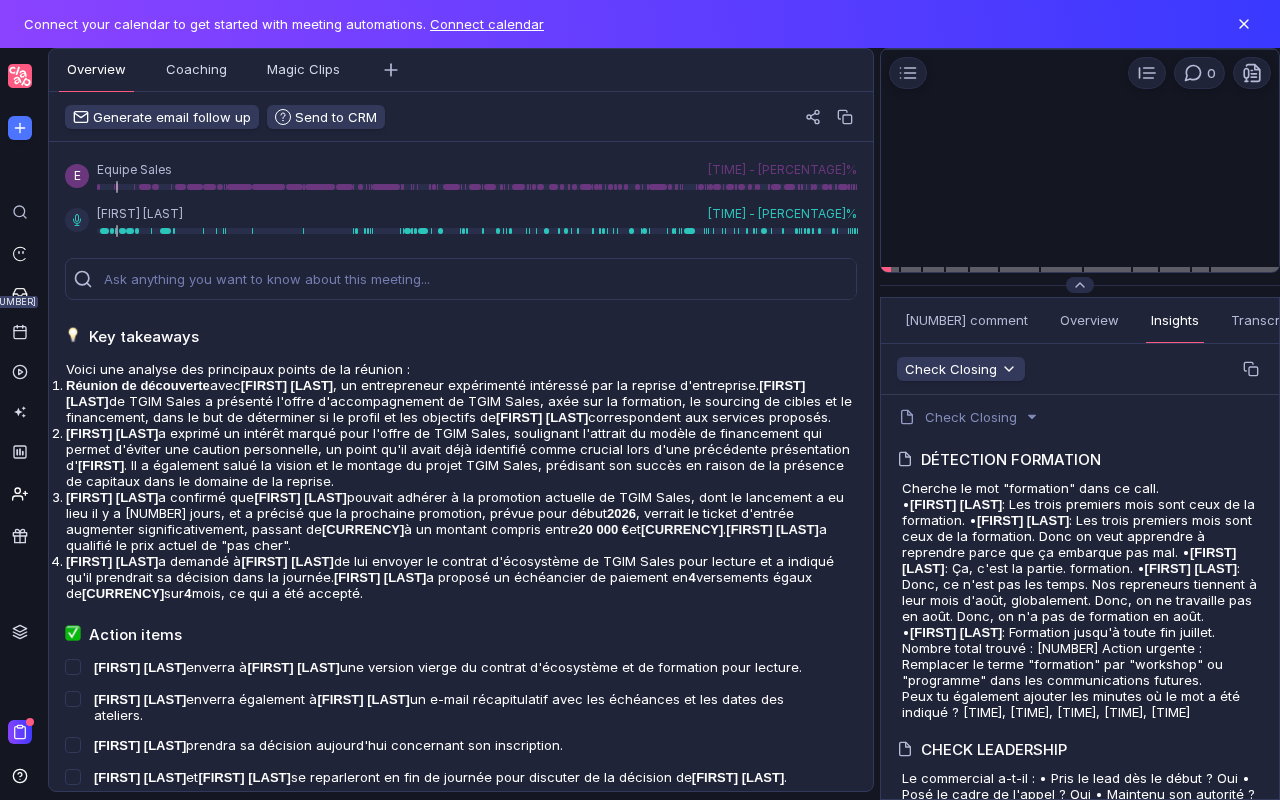 scroll, scrollTop: 0, scrollLeft: 0, axis: both 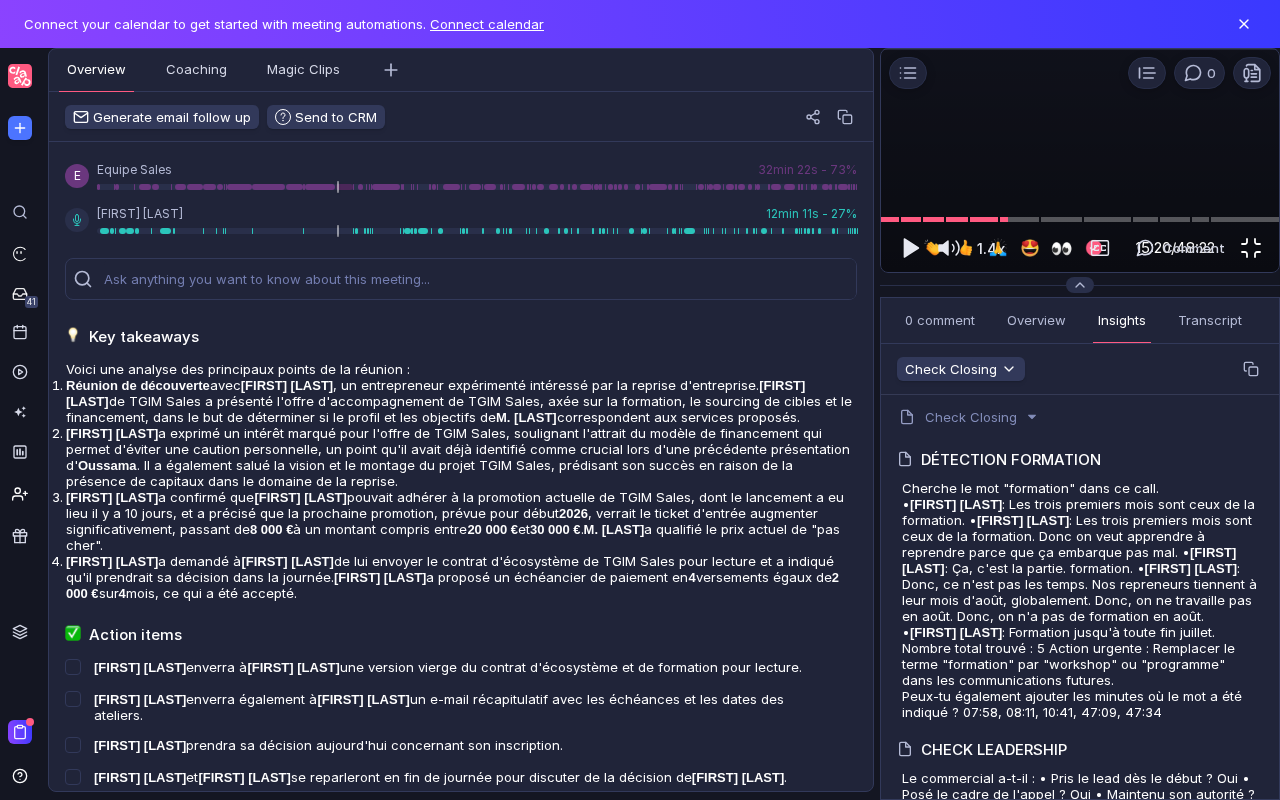 click at bounding box center [1251, 248] 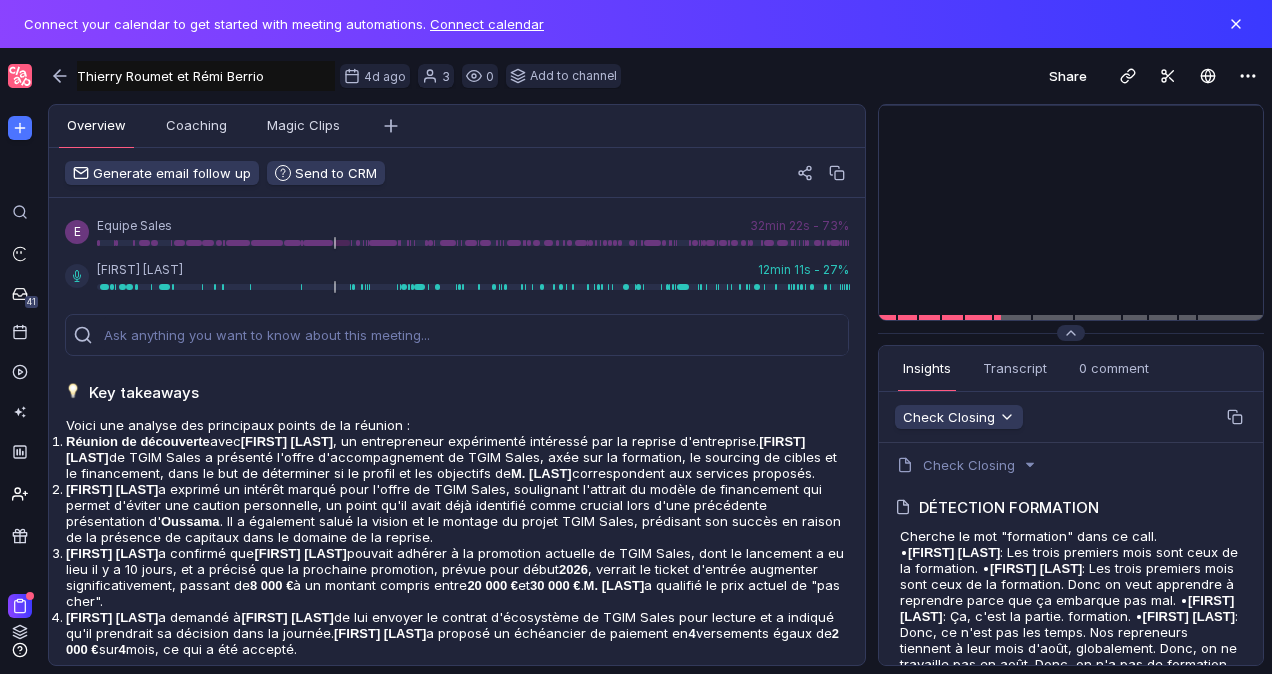 scroll, scrollTop: 0, scrollLeft: 0, axis: both 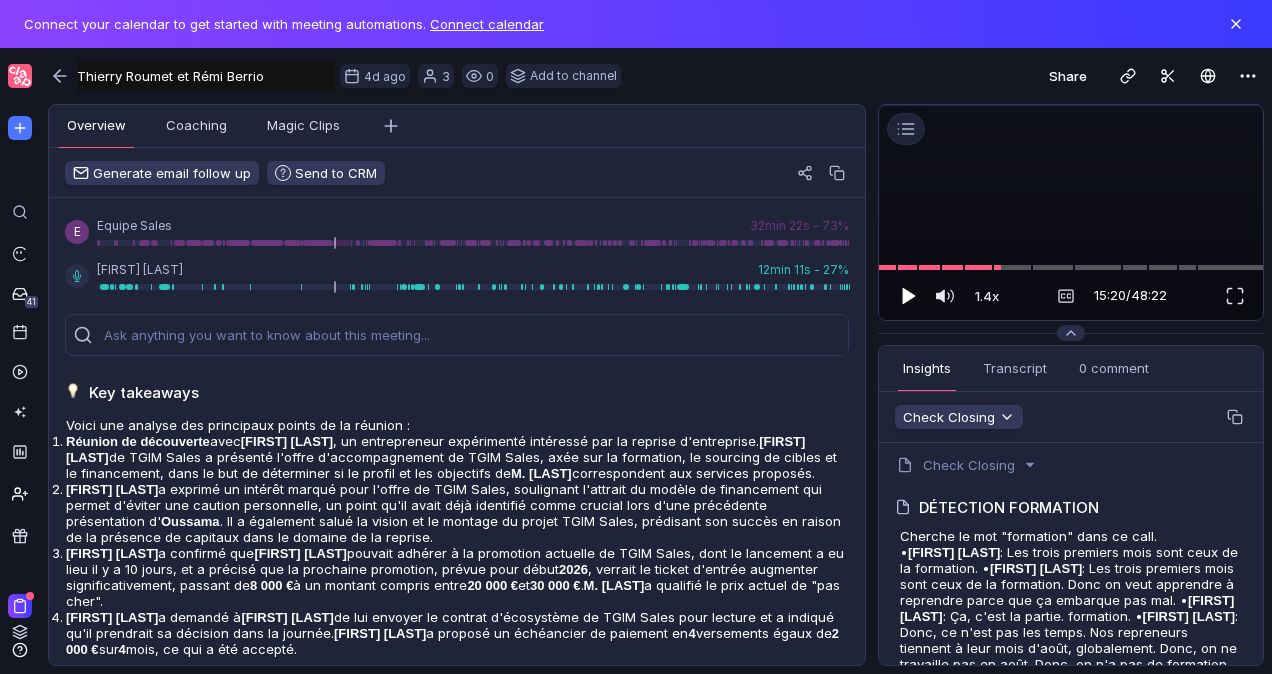 click at bounding box center (909, 296) 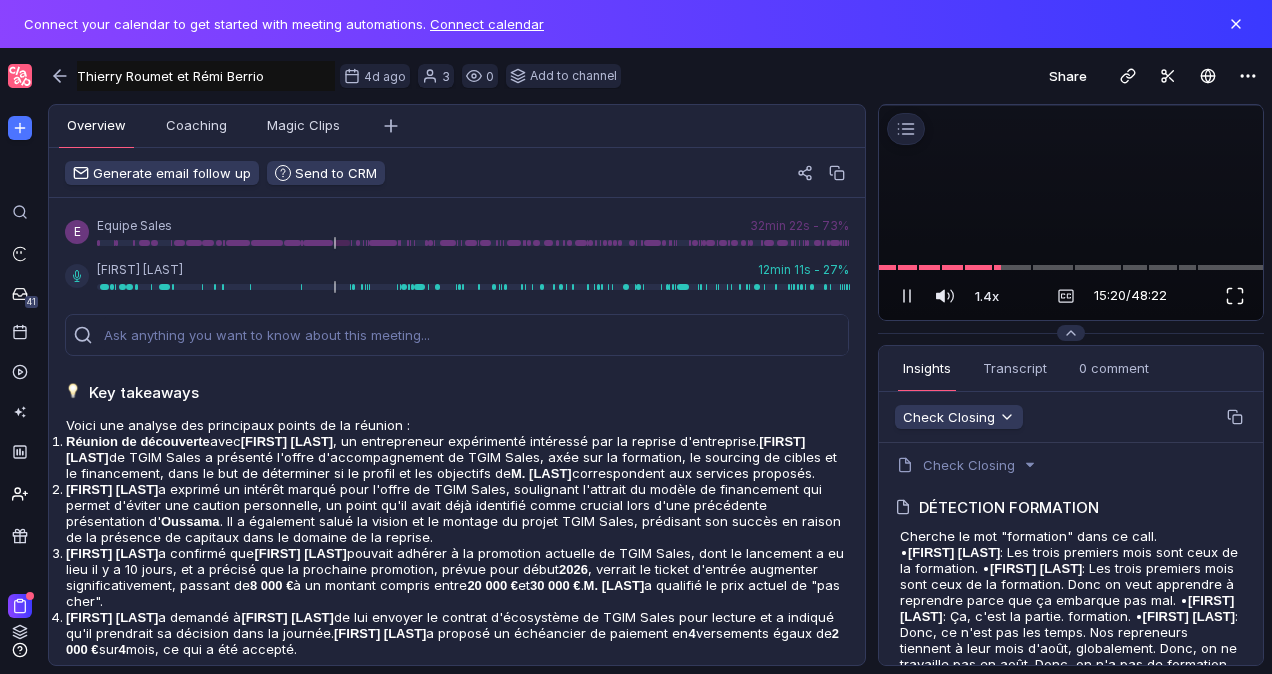 click at bounding box center [1235, 296] 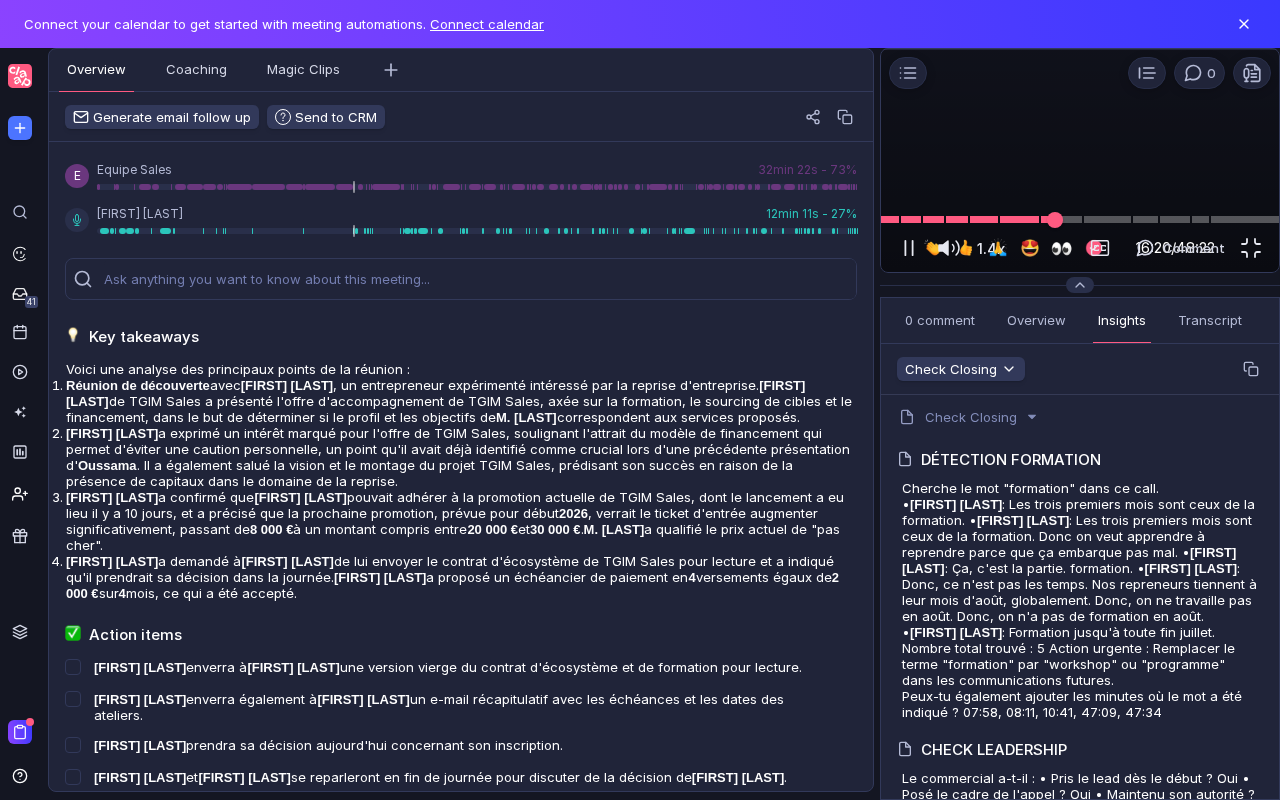 click at bounding box center (1080, 219) 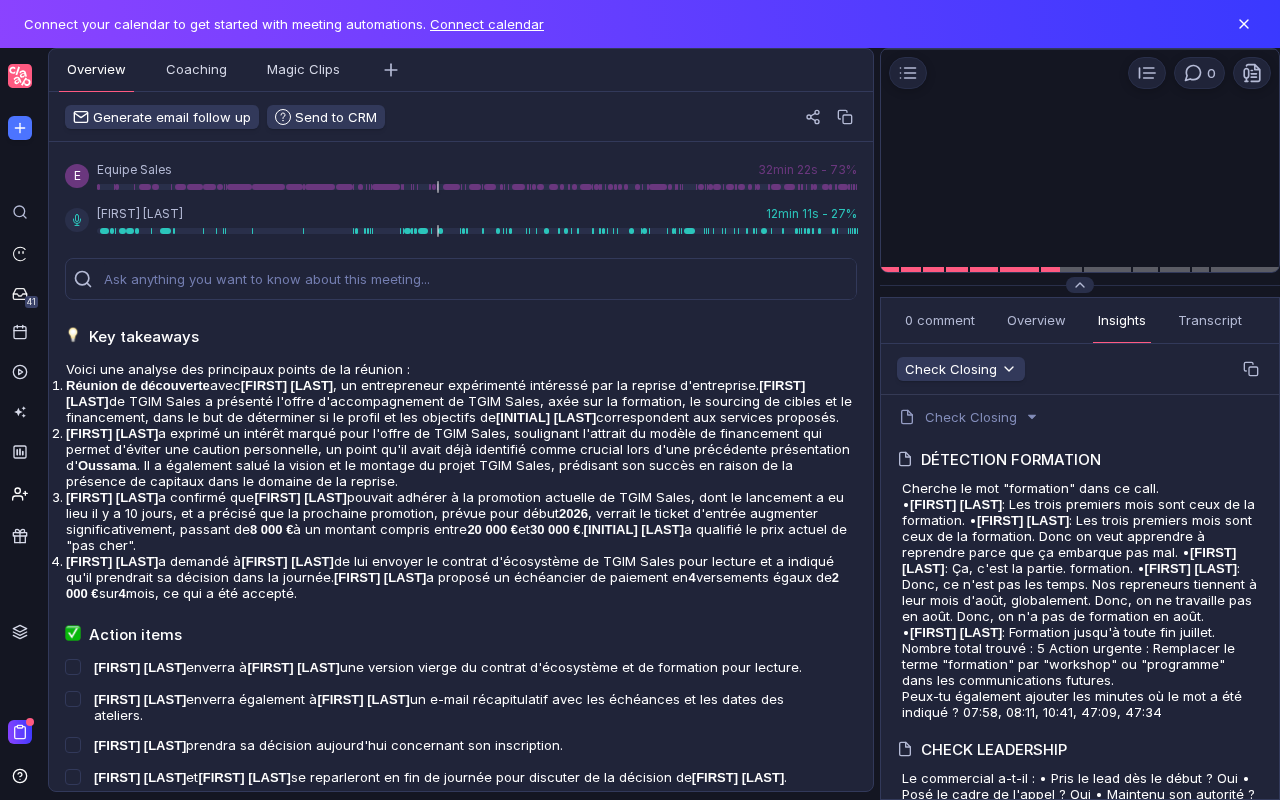 scroll, scrollTop: 0, scrollLeft: 0, axis: both 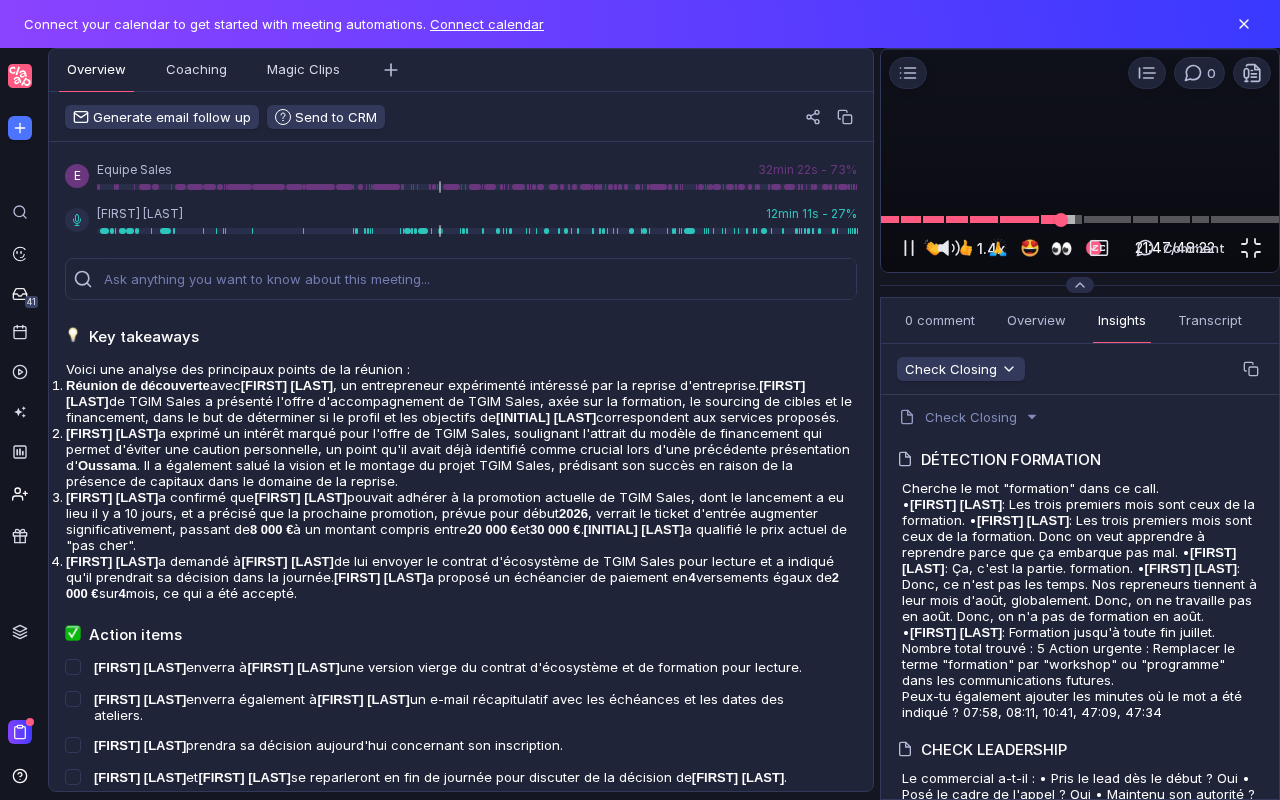 click at bounding box center [1080, 219] 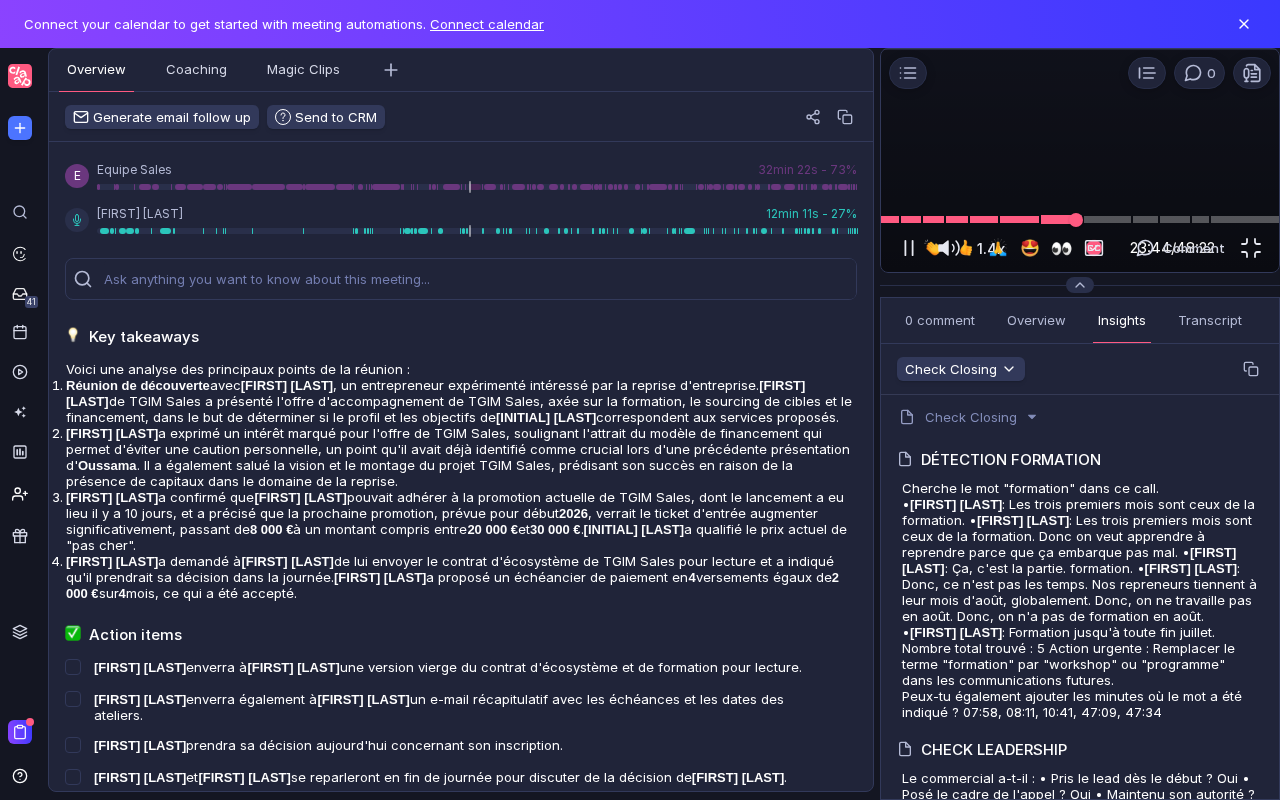 click at bounding box center (1080, 219) 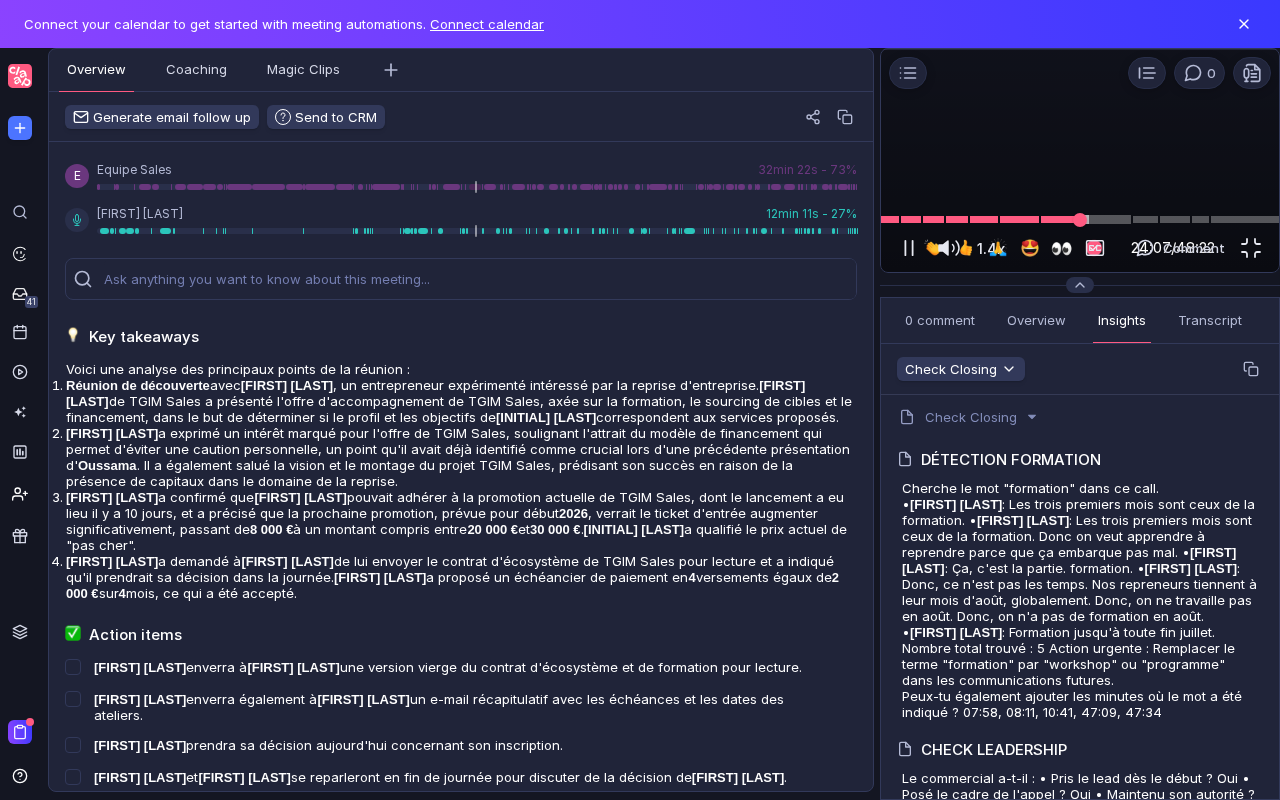 click at bounding box center [1080, 219] 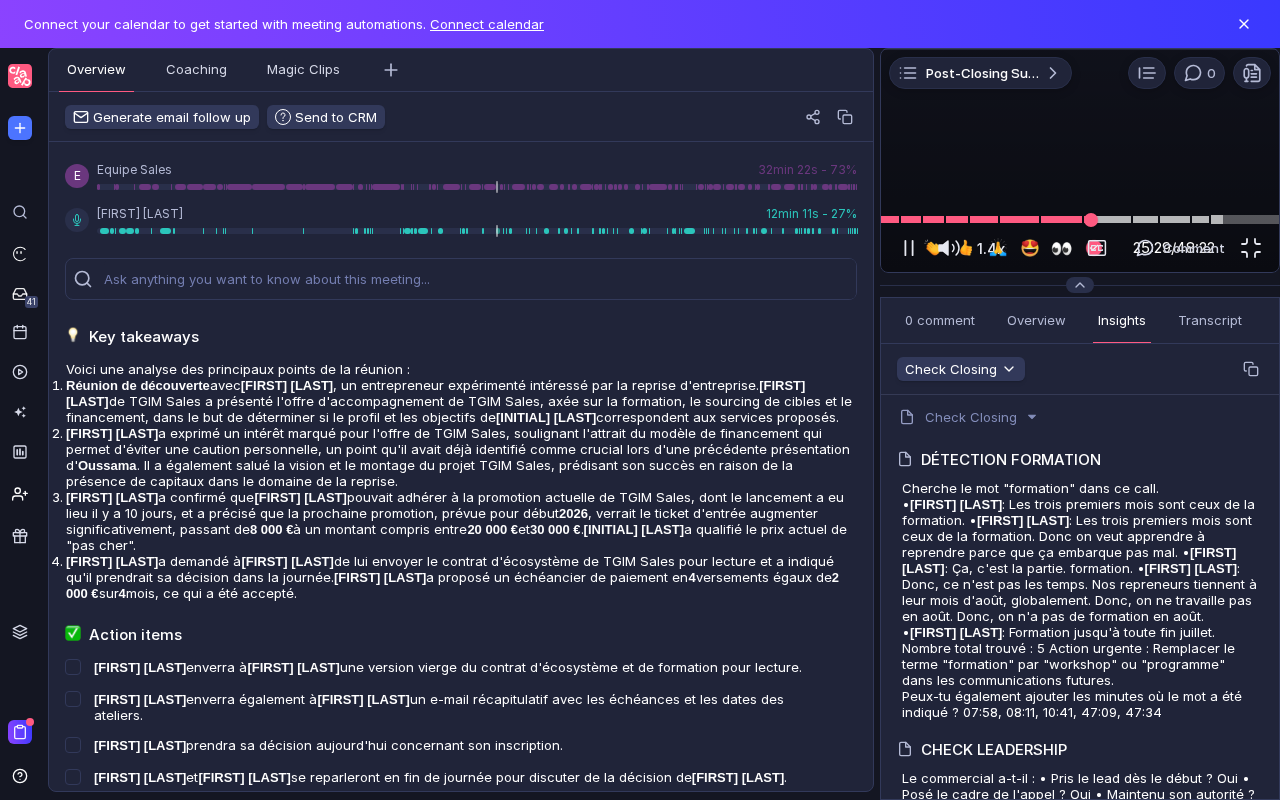 click at bounding box center [1080, 219] 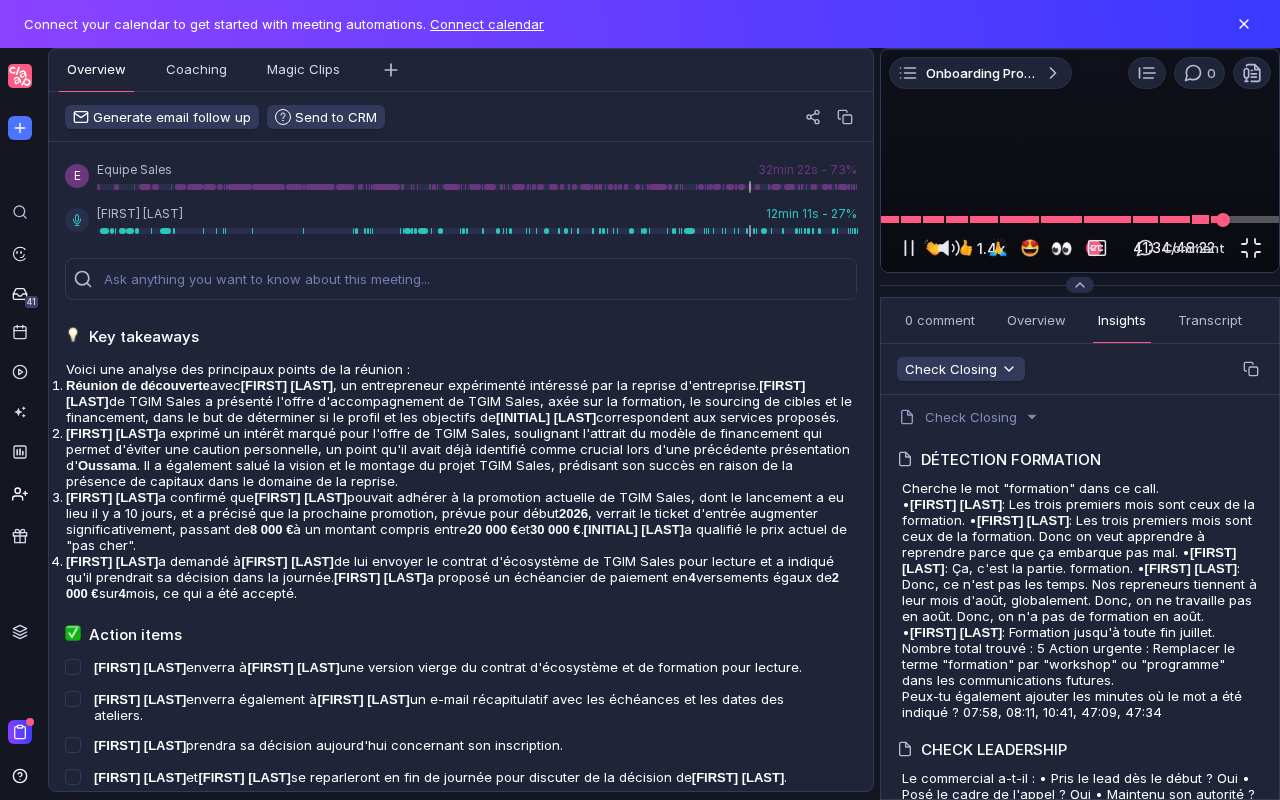 click at bounding box center [1080, 219] 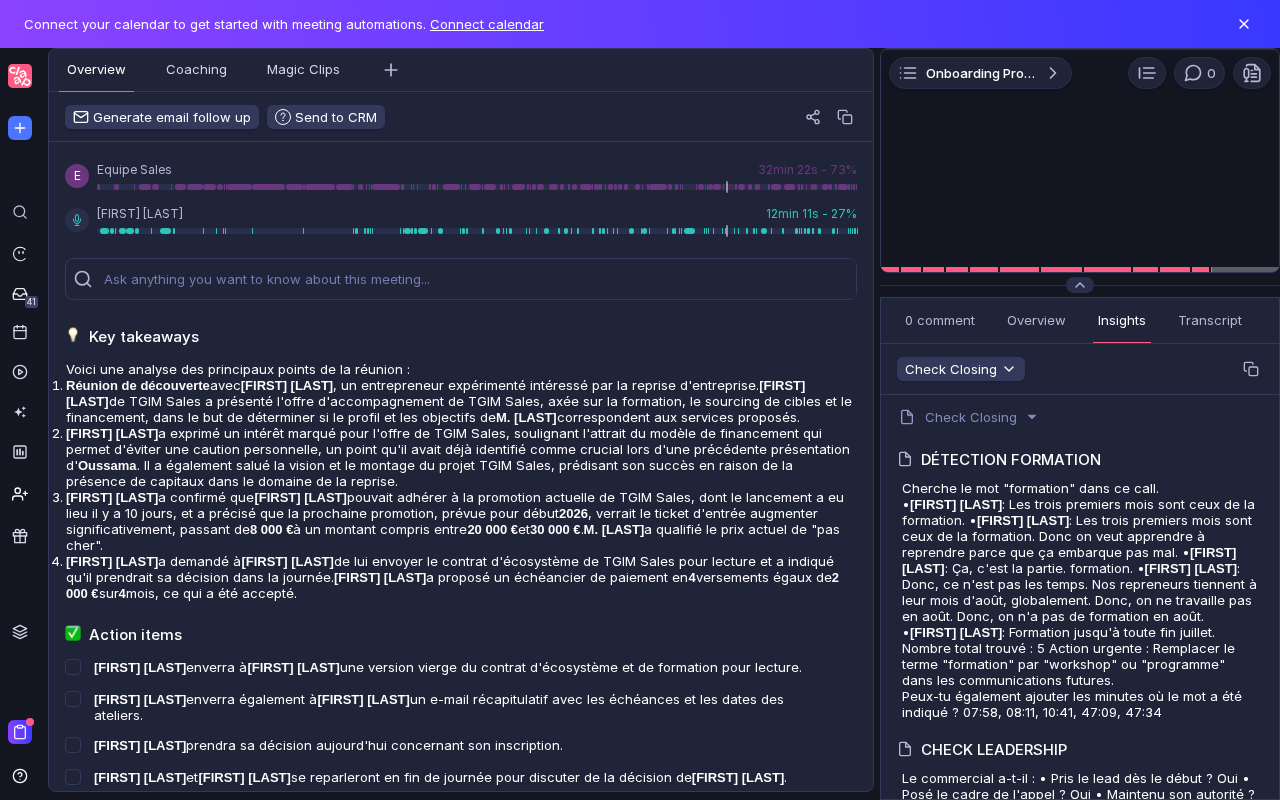 scroll, scrollTop: 0, scrollLeft: 0, axis: both 